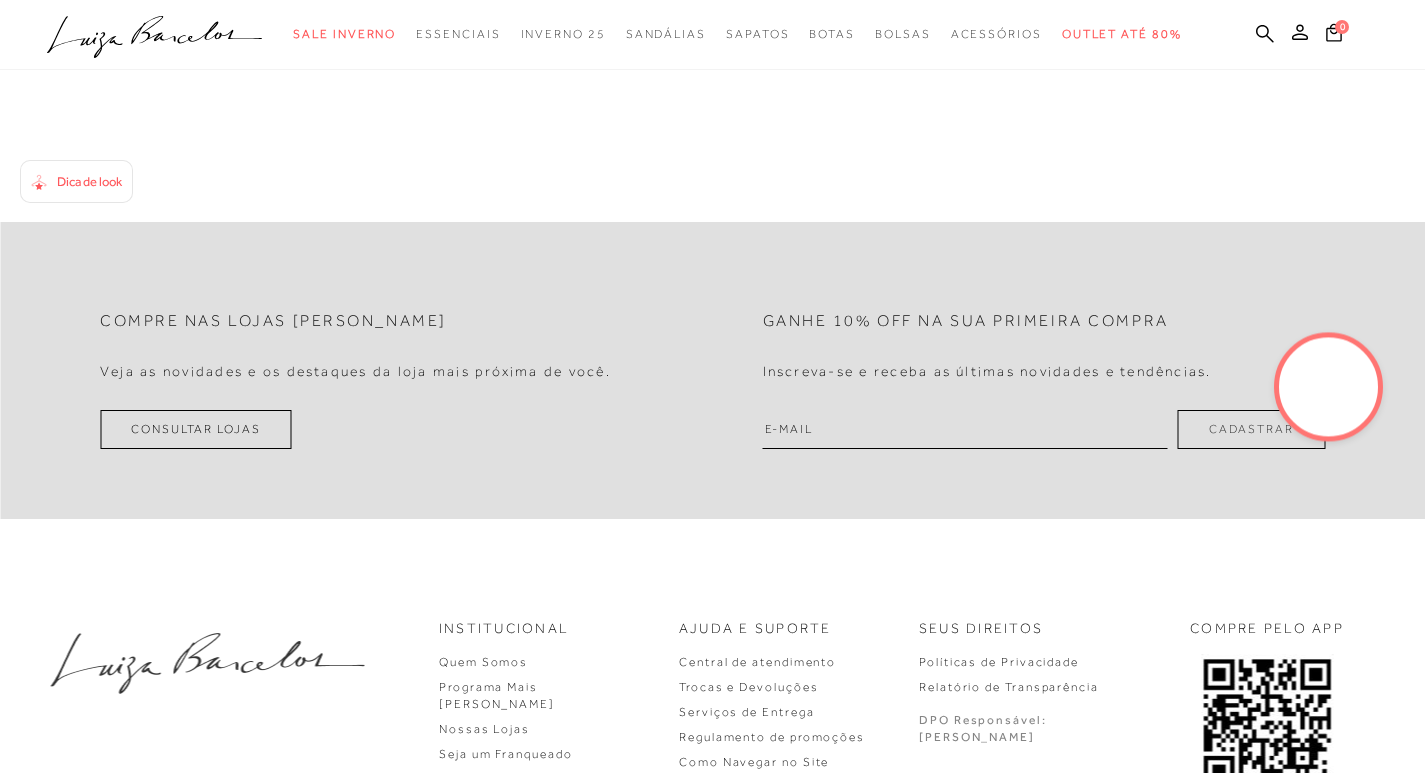 scroll, scrollTop: 0, scrollLeft: 0, axis: both 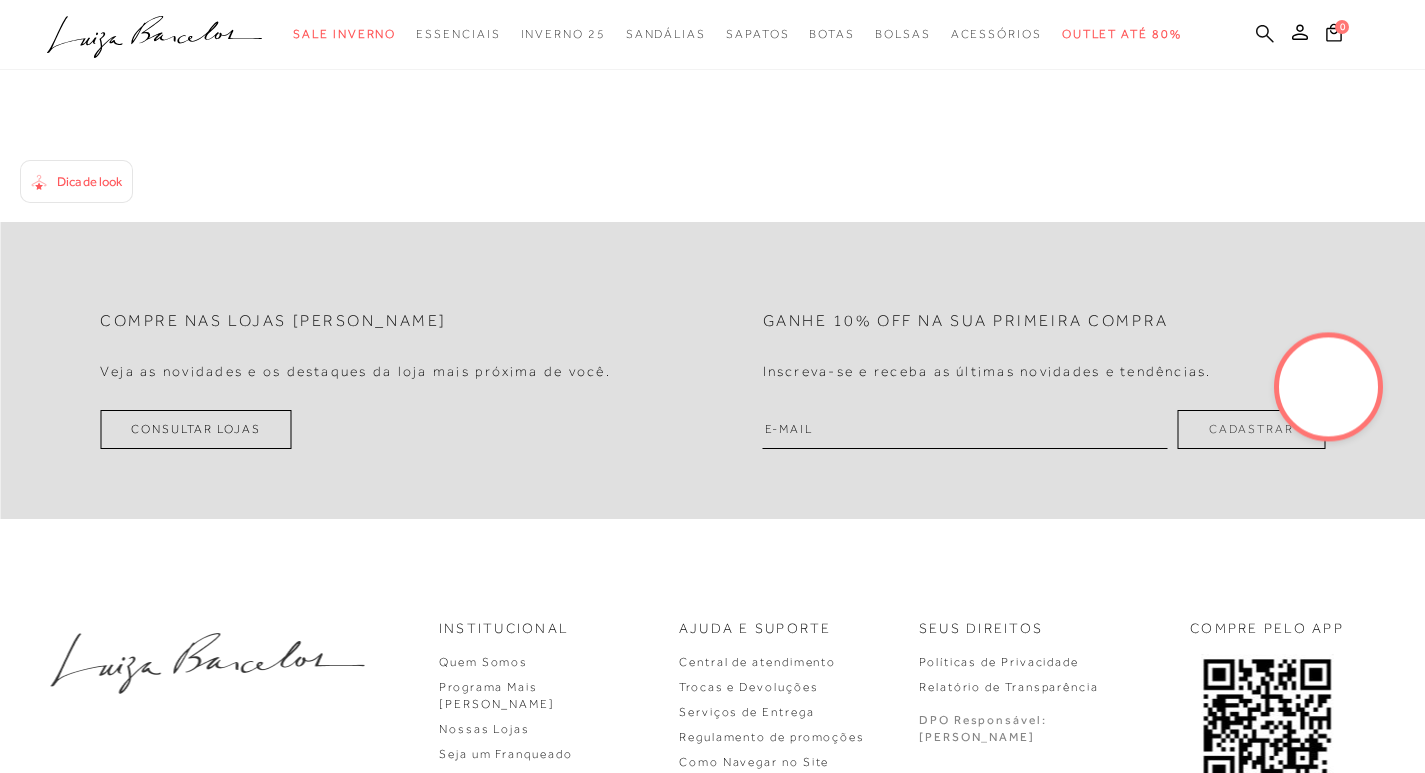 click 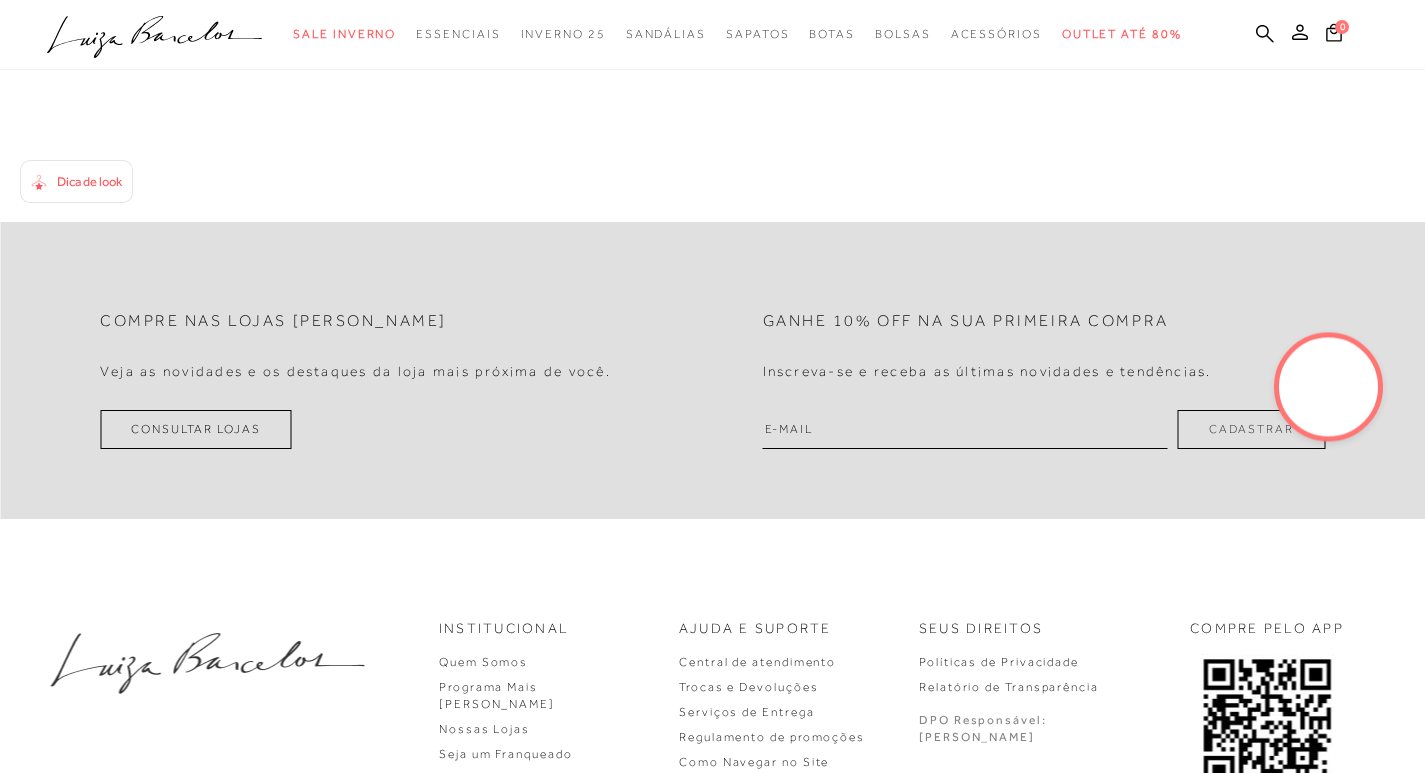 click on "categoryHeader
.a{fill-rule:evenodd;}
Sale Inverno
Modelo Sapatos Mules" at bounding box center (712, -3200) 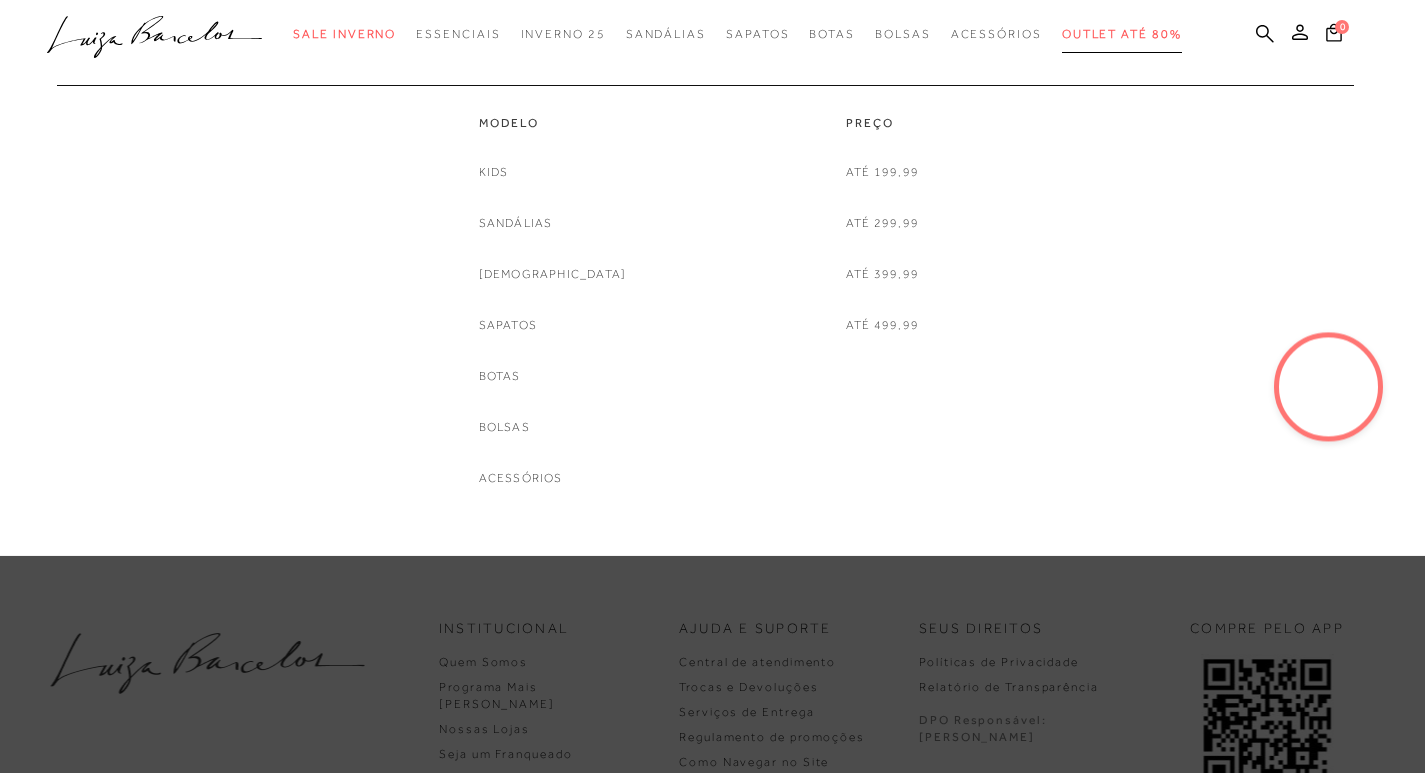 click on "Outlet até 80%" at bounding box center (1122, 34) 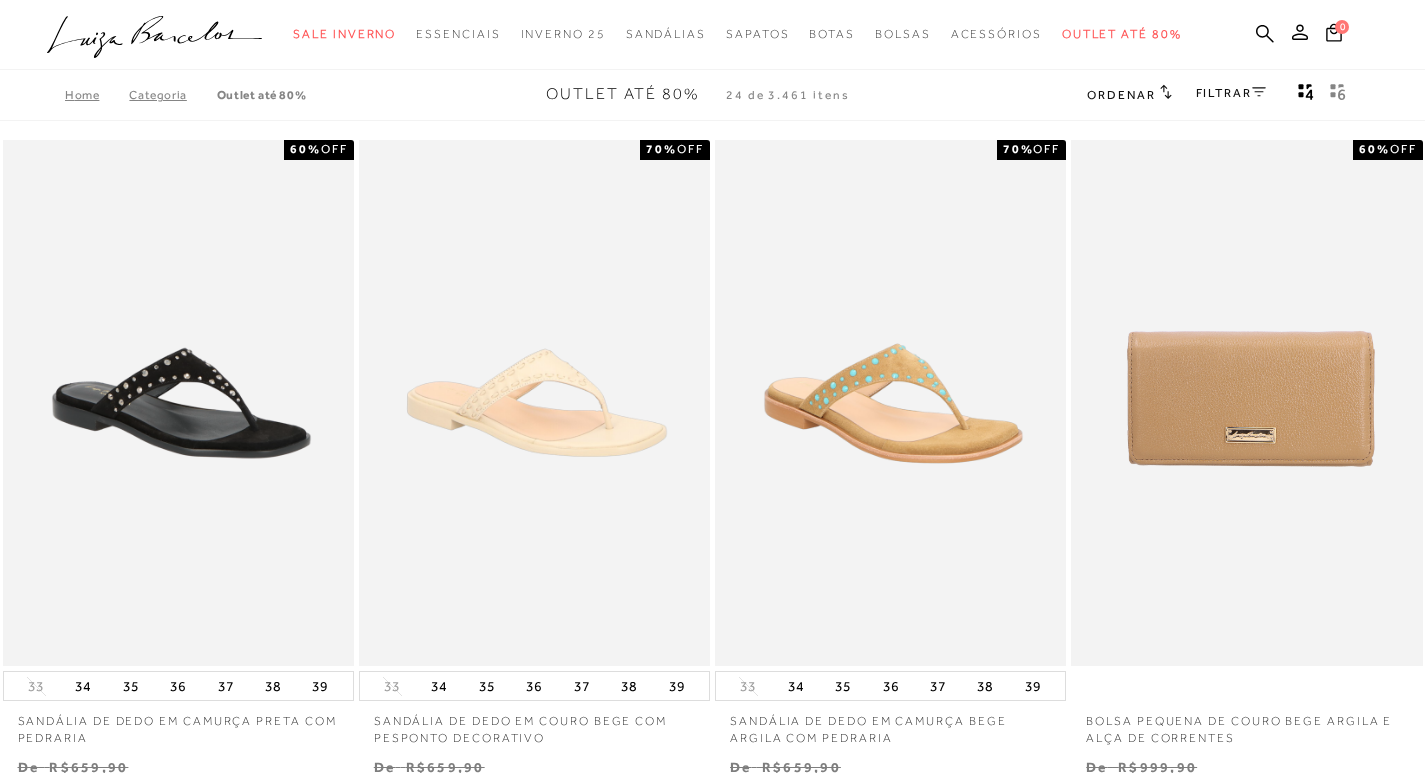 scroll, scrollTop: 0, scrollLeft: 0, axis: both 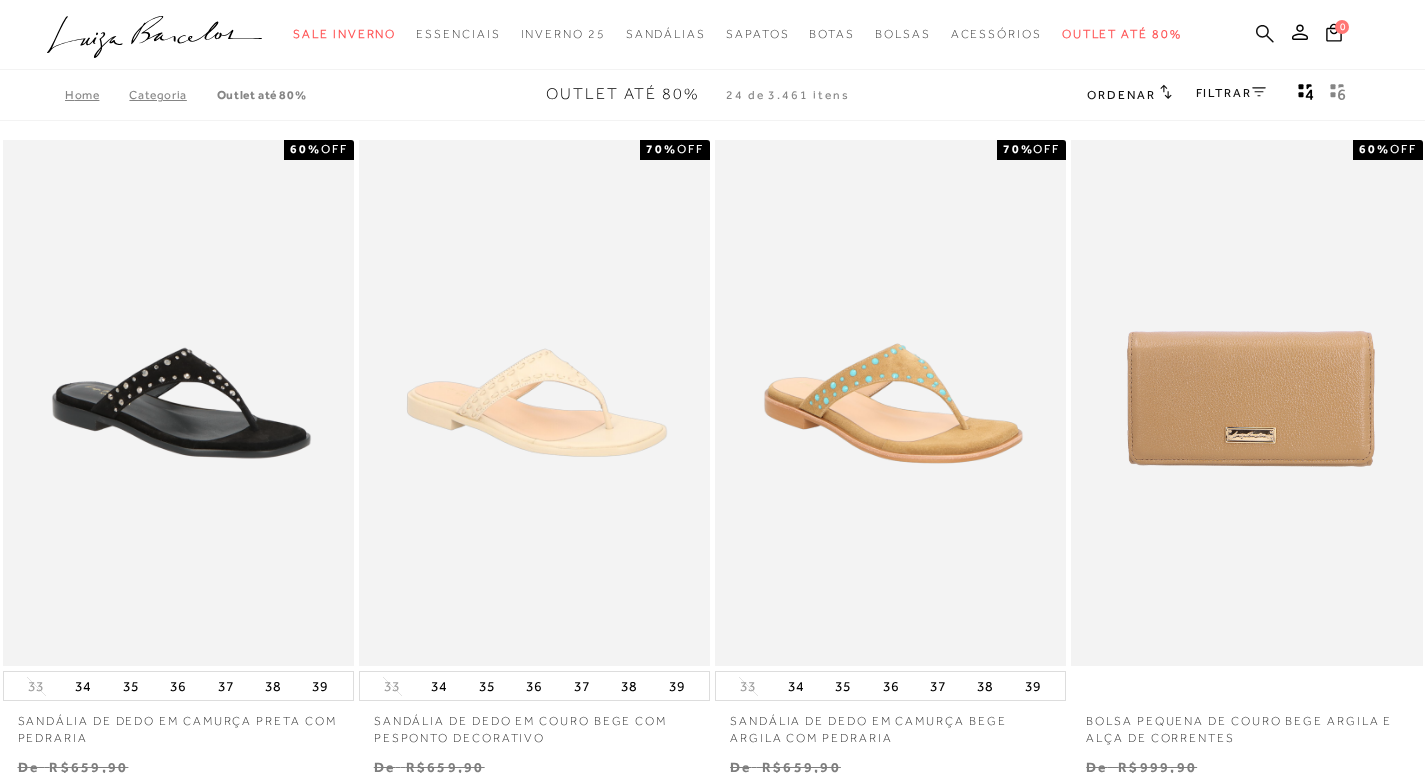 click 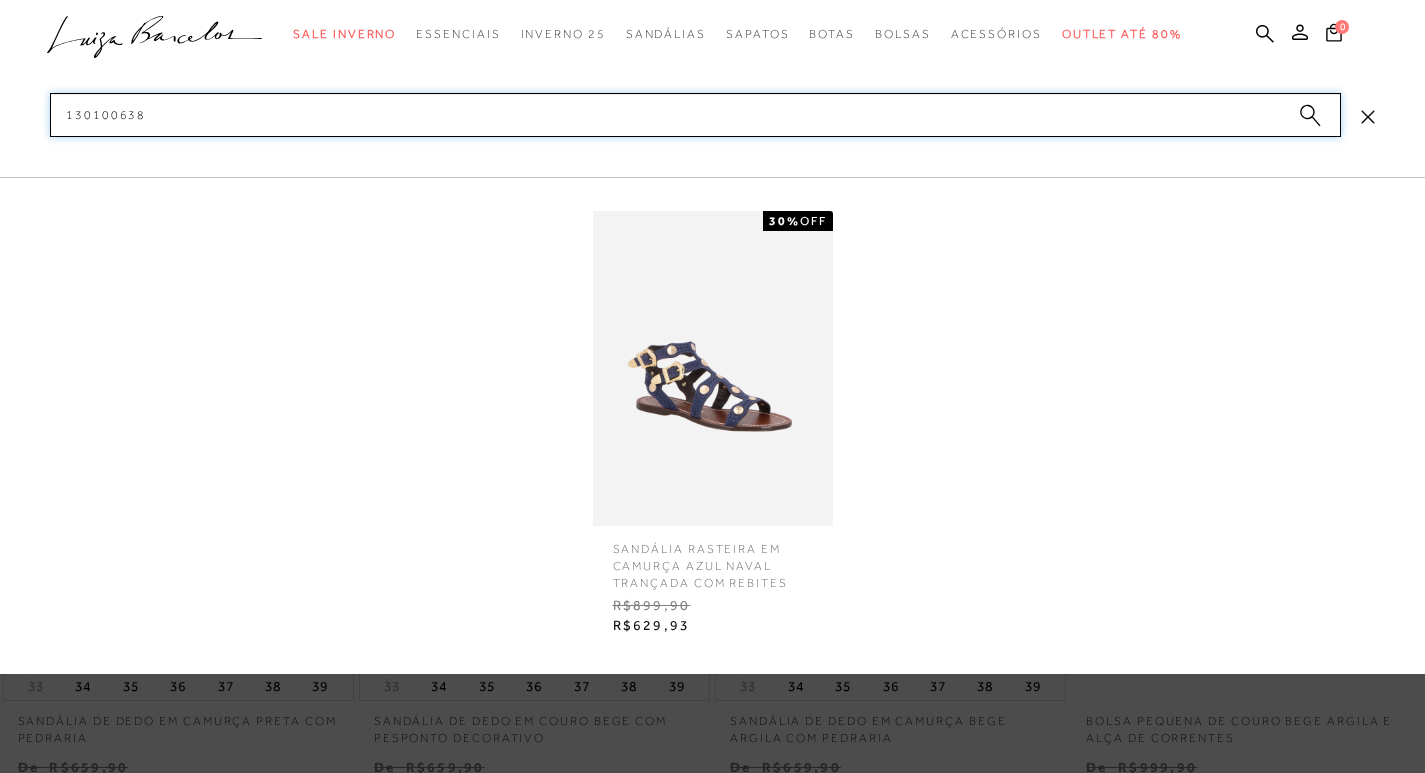 type on "130100638" 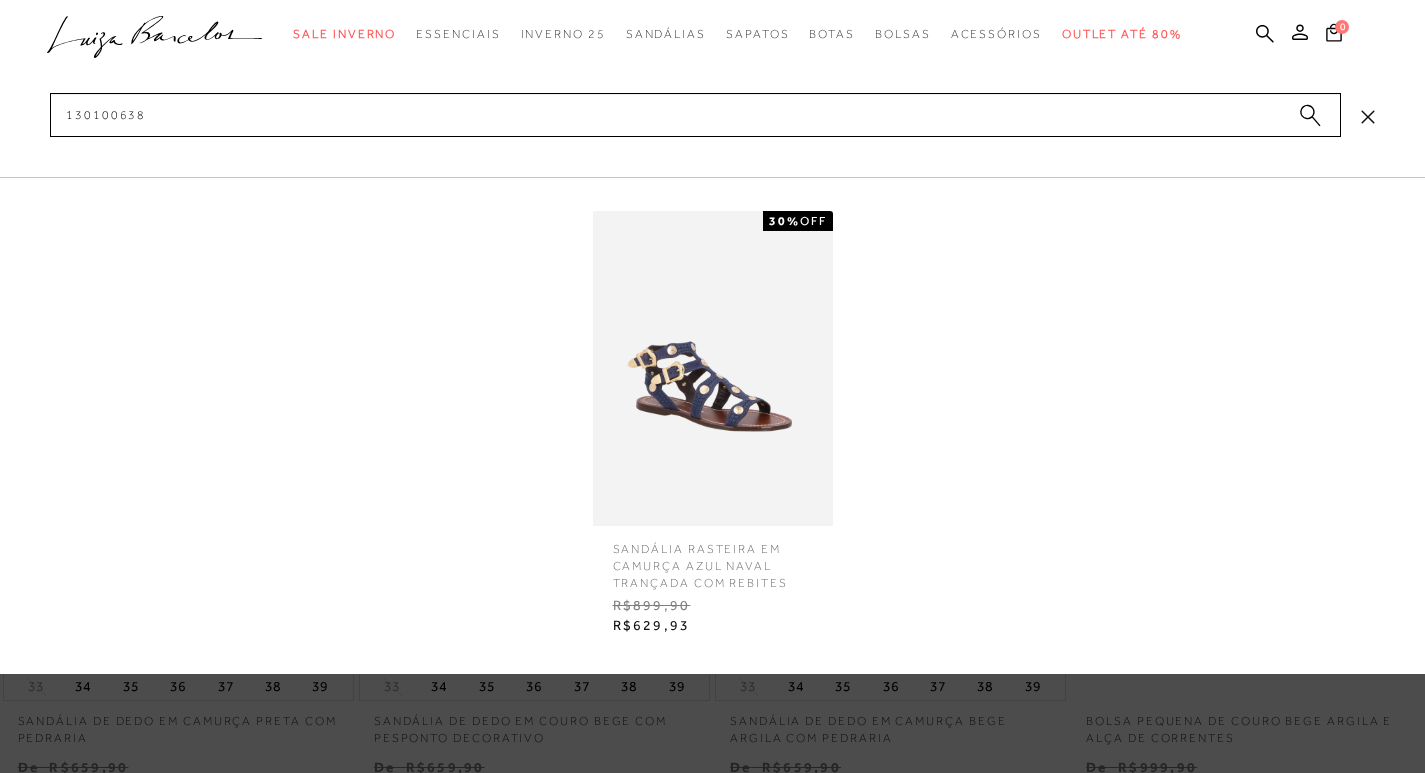 click at bounding box center (713, 368) 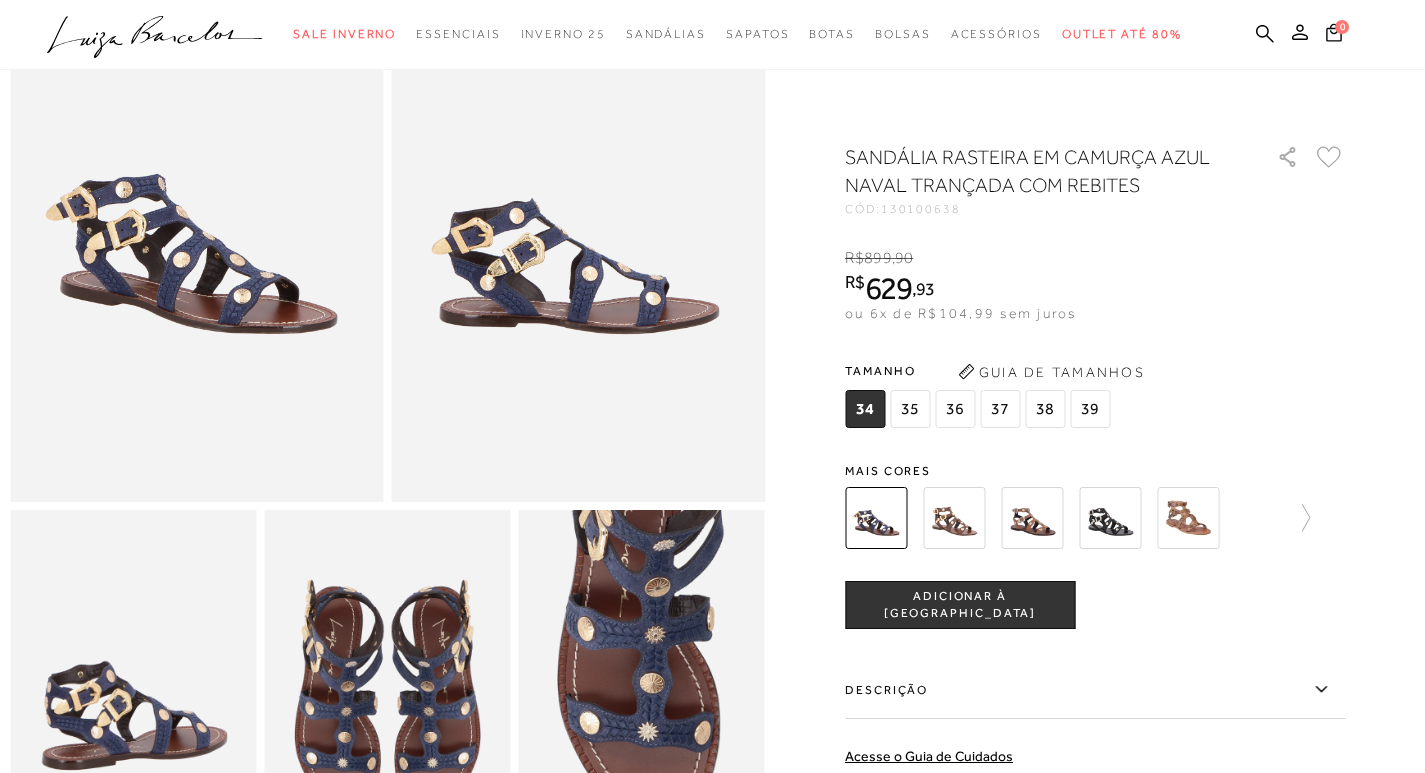 scroll, scrollTop: 0, scrollLeft: 0, axis: both 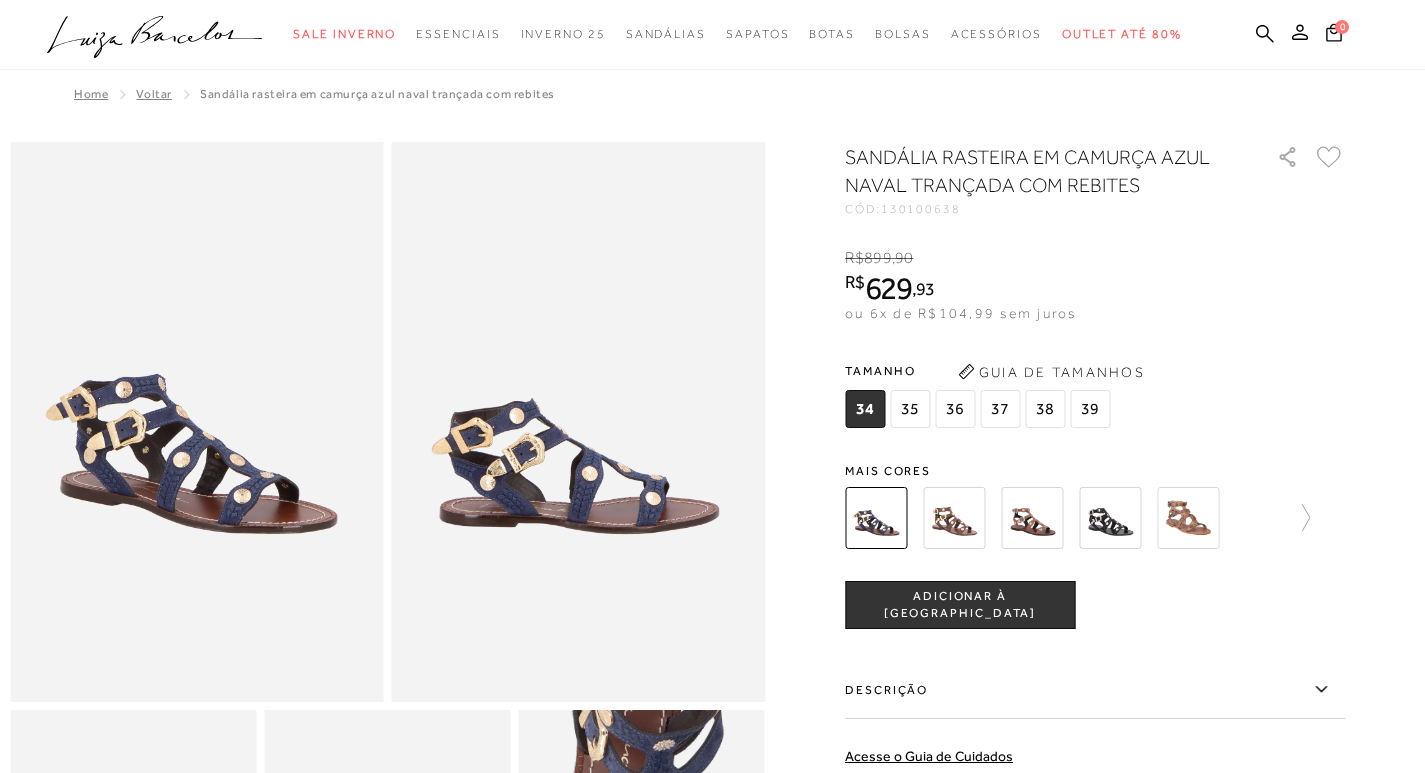click on ".a{fill-rule:evenodd;}
Sale Inverno
Modelo
Sapatos
Sandálias
Mules
Bolsas
Acessórios Mule" at bounding box center (697, 34) 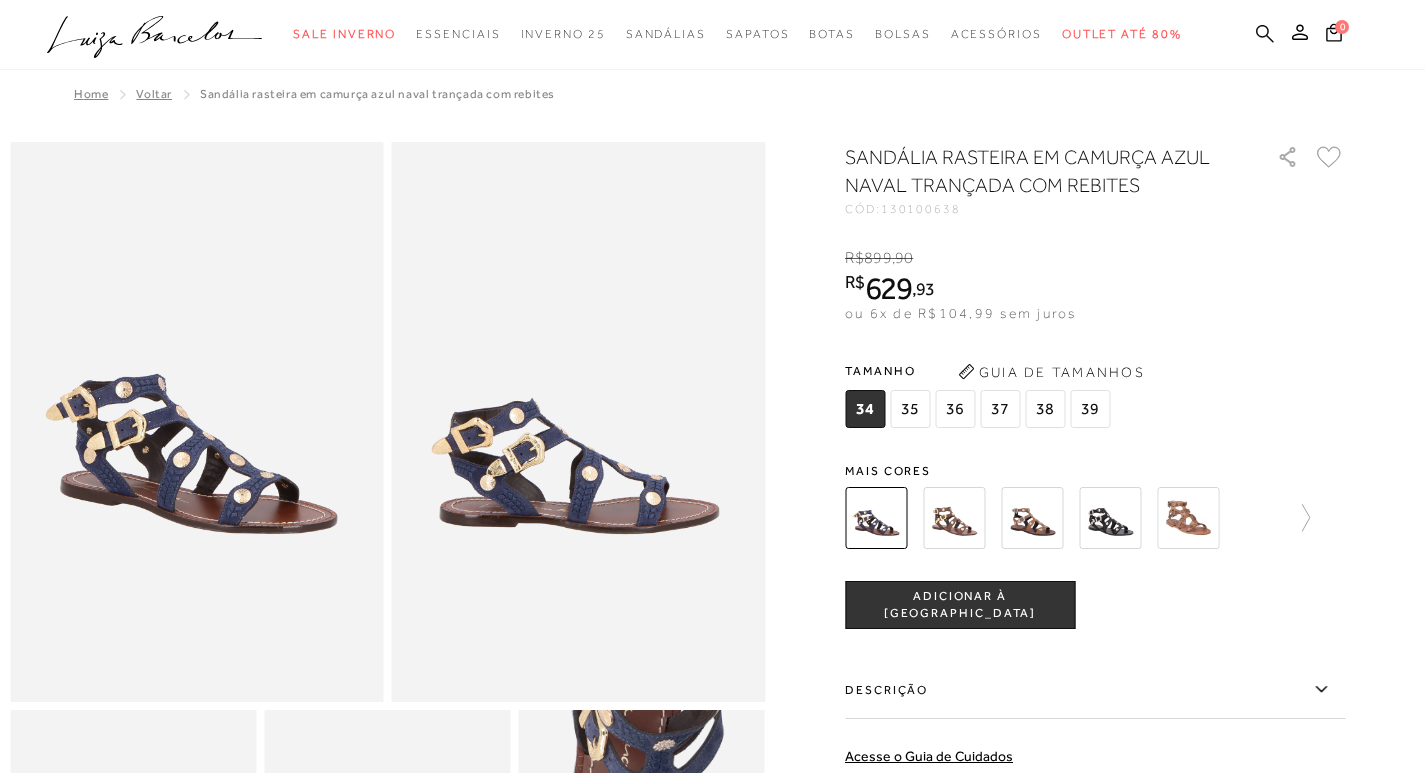 click 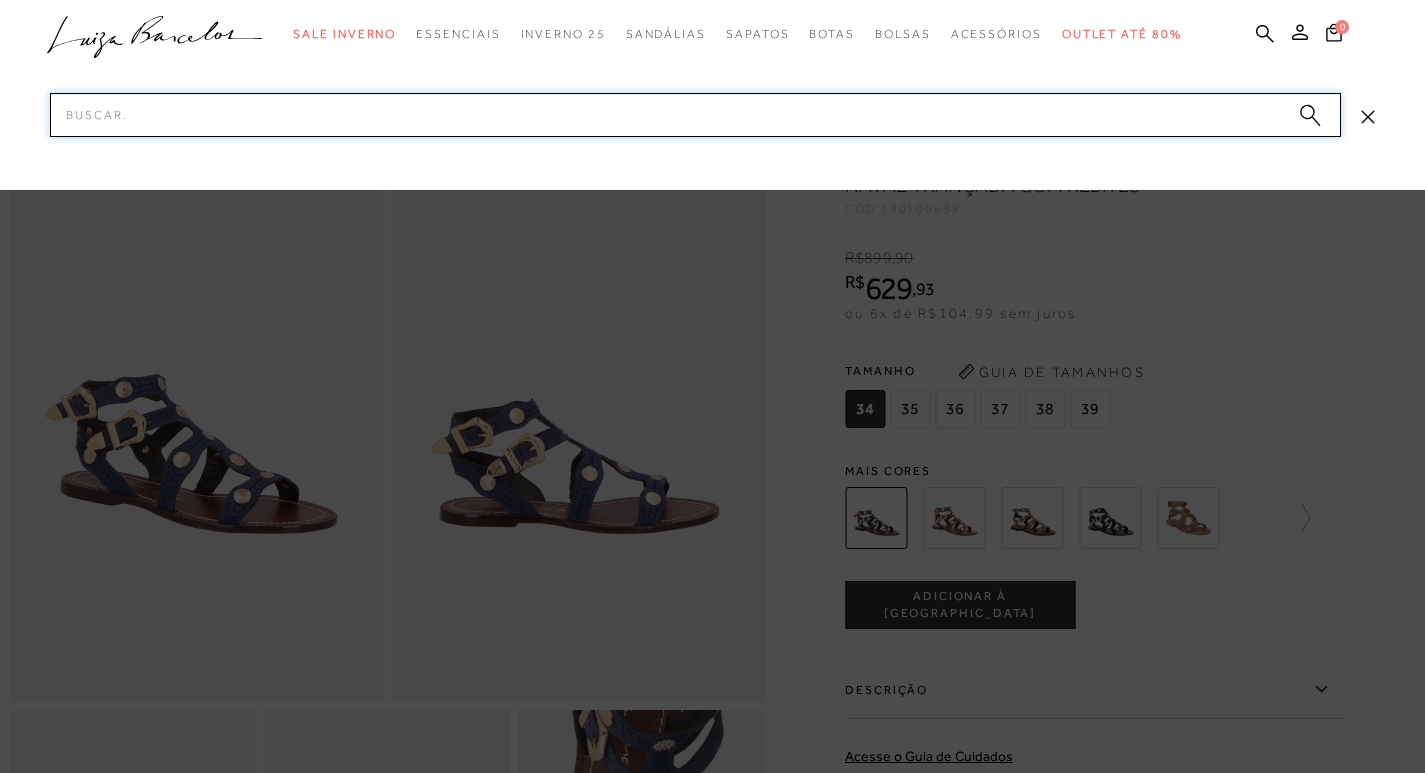 click on "Pesquisar" at bounding box center (695, 115) 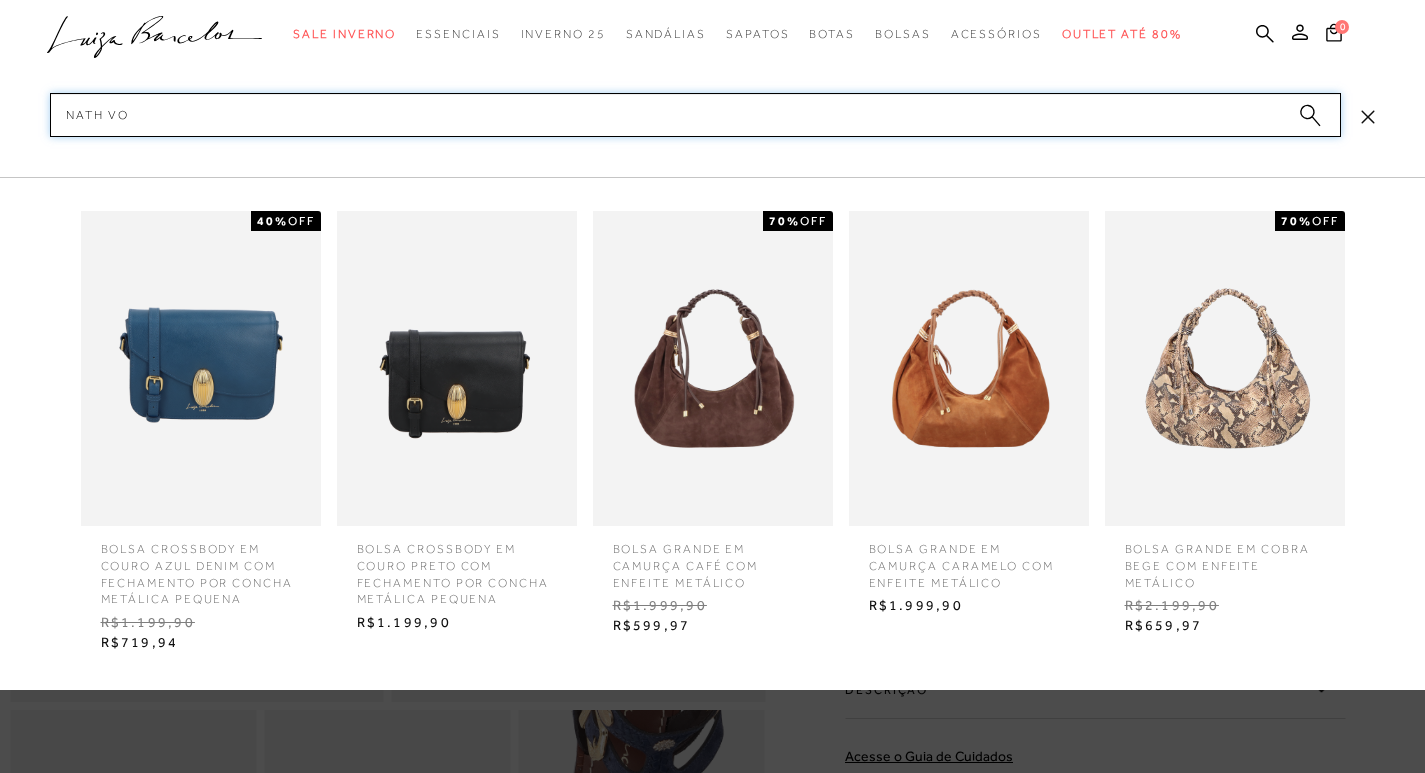 type on "NATH VO" 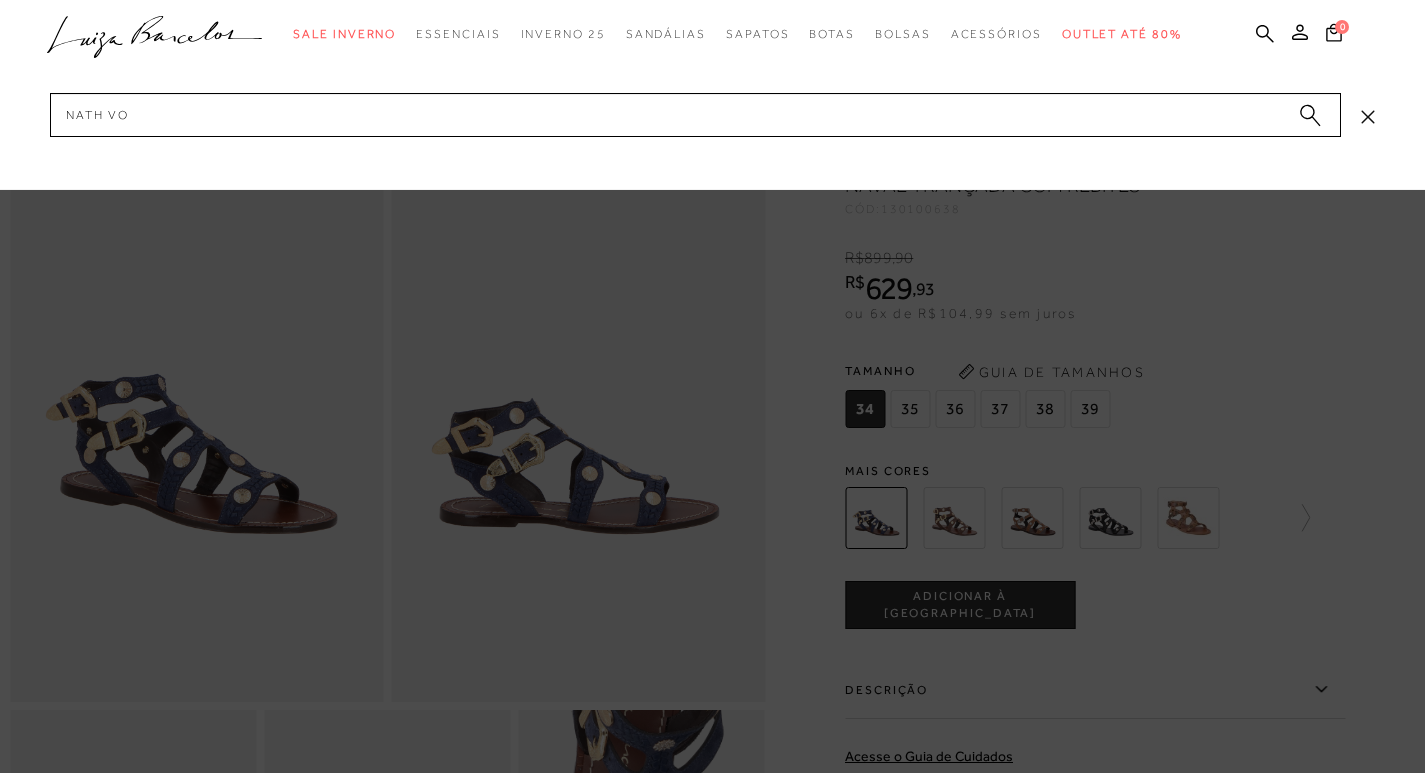 click 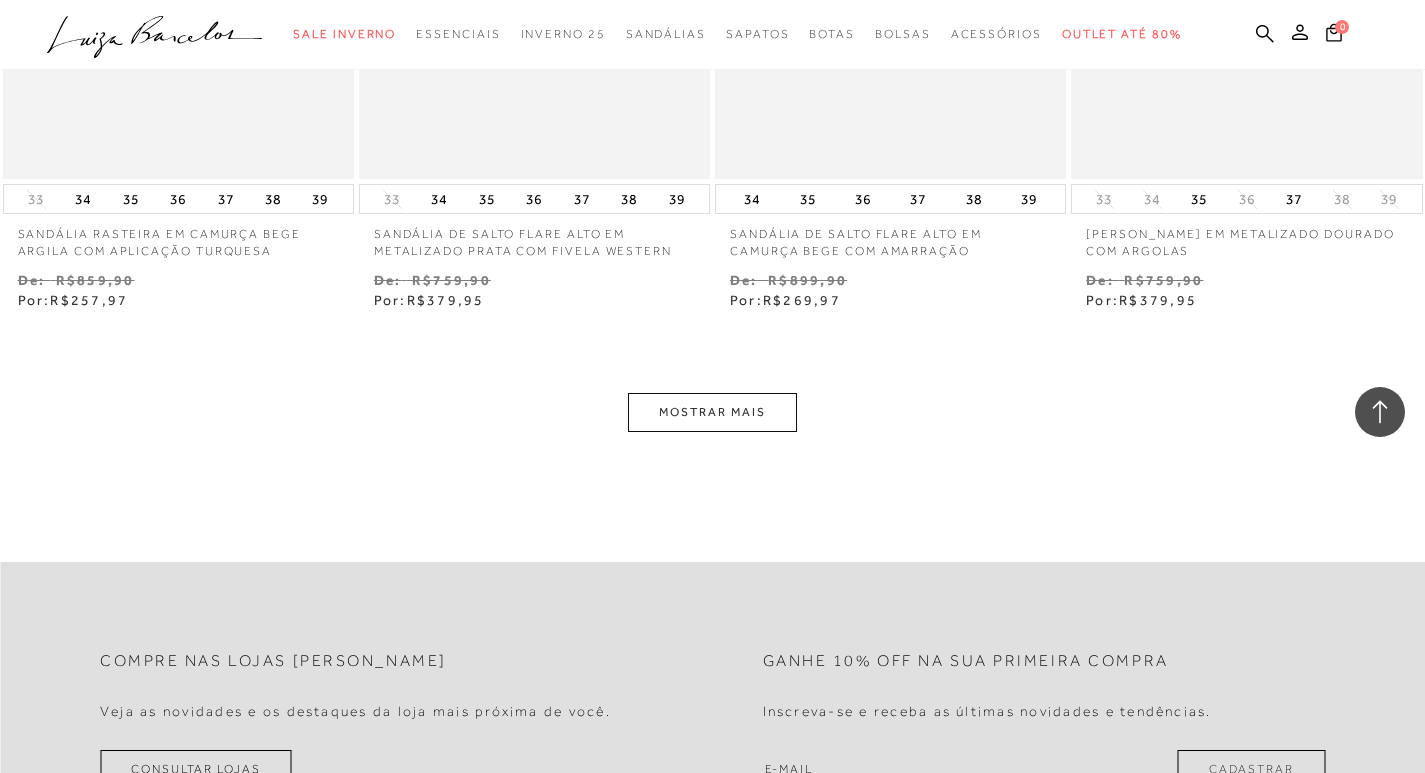 scroll, scrollTop: 2100, scrollLeft: 0, axis: vertical 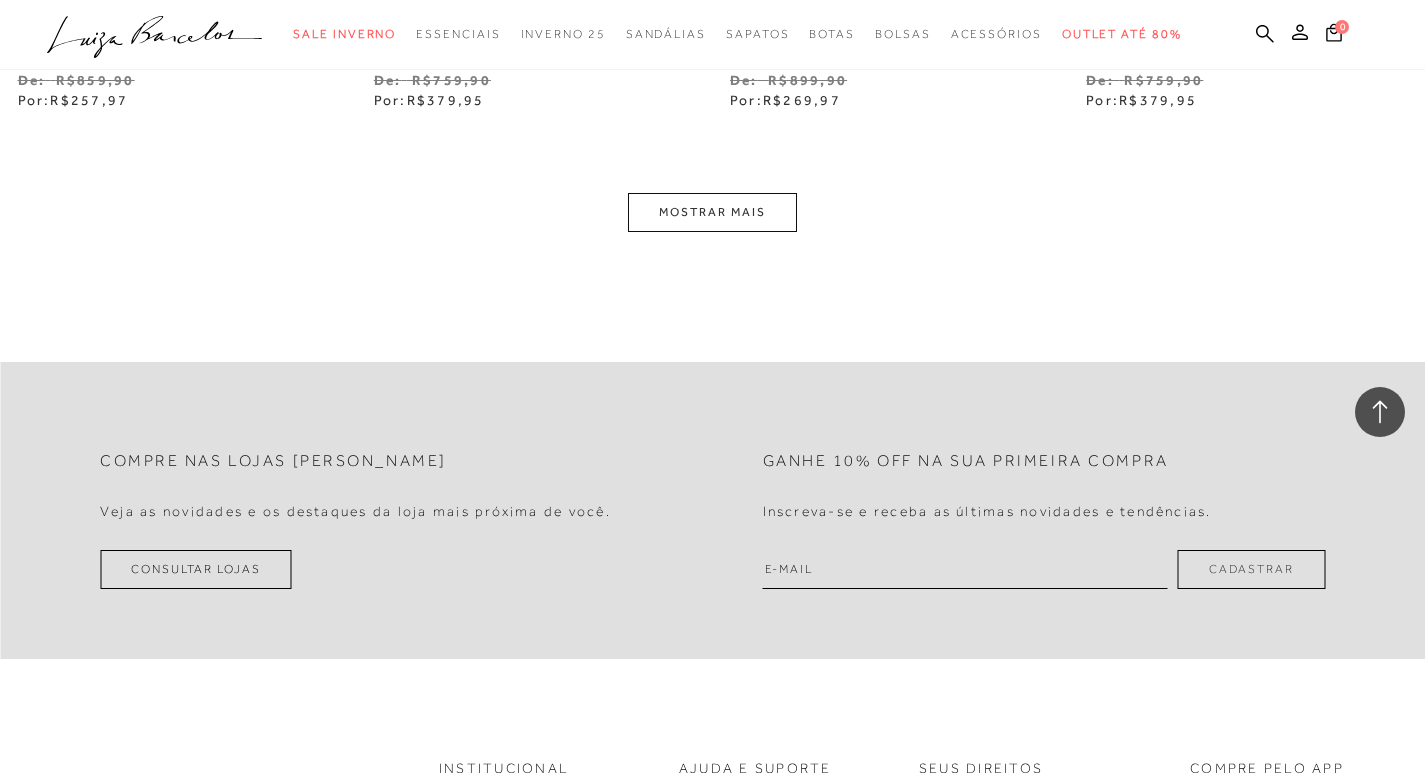 click on "MOSTRAR MAIS" at bounding box center (712, 212) 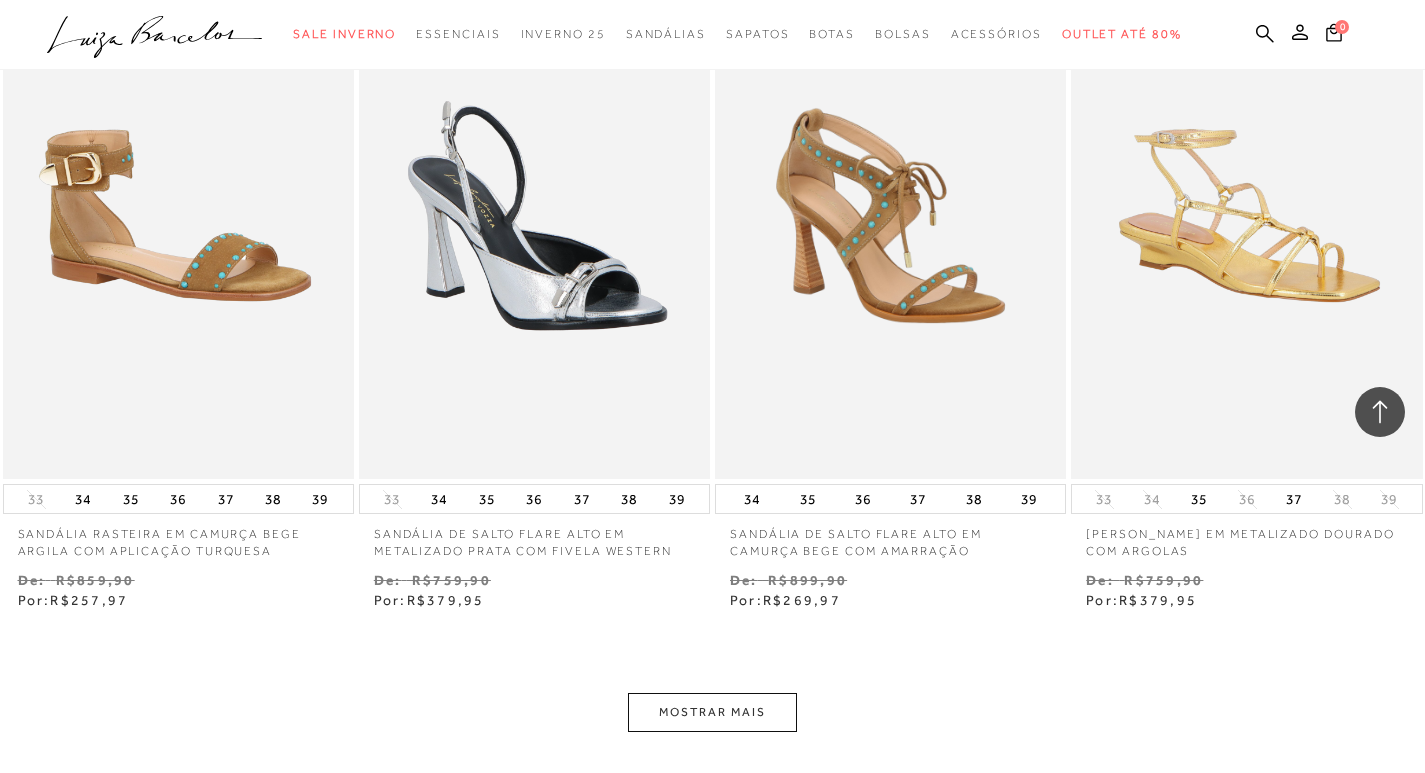 scroll, scrollTop: 1900, scrollLeft: 0, axis: vertical 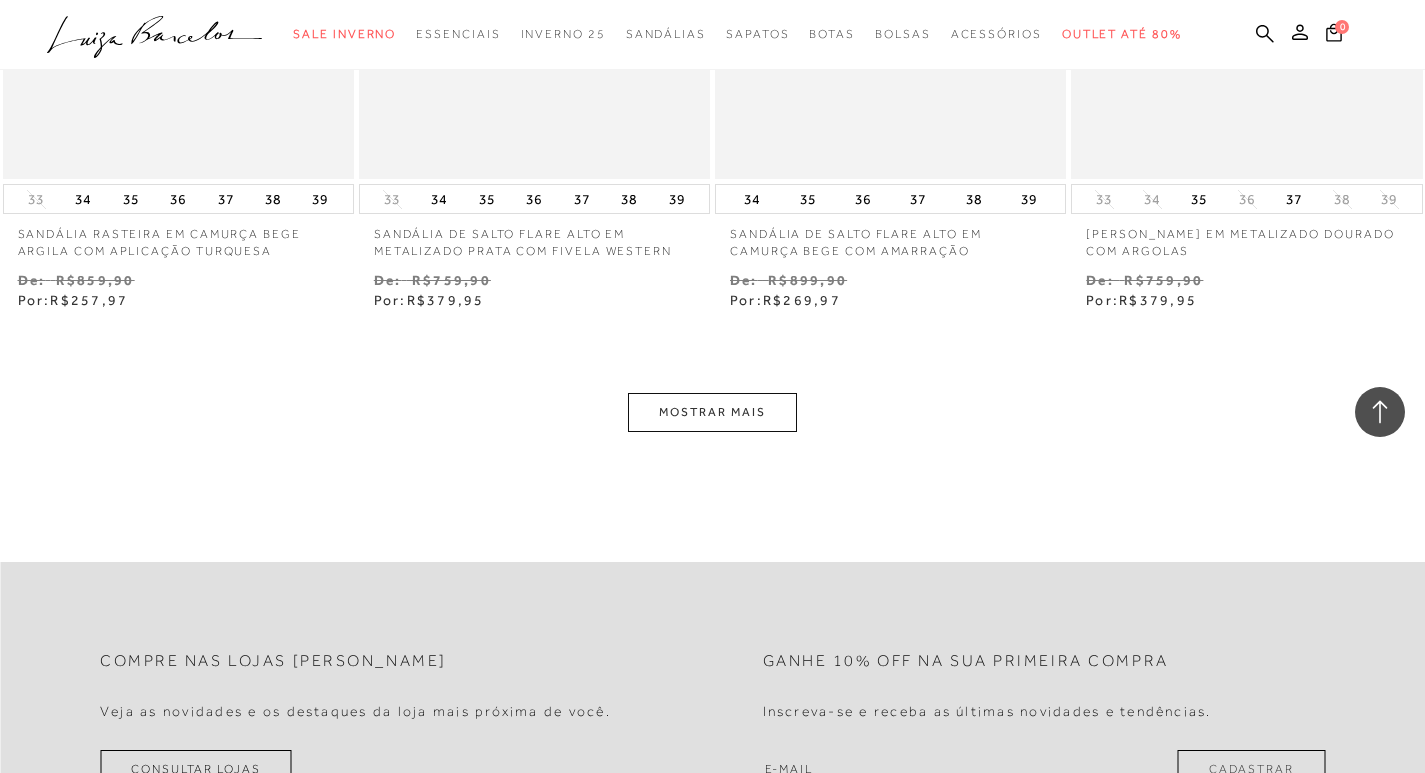 click on "MOSTRAR MAIS" at bounding box center (712, 412) 